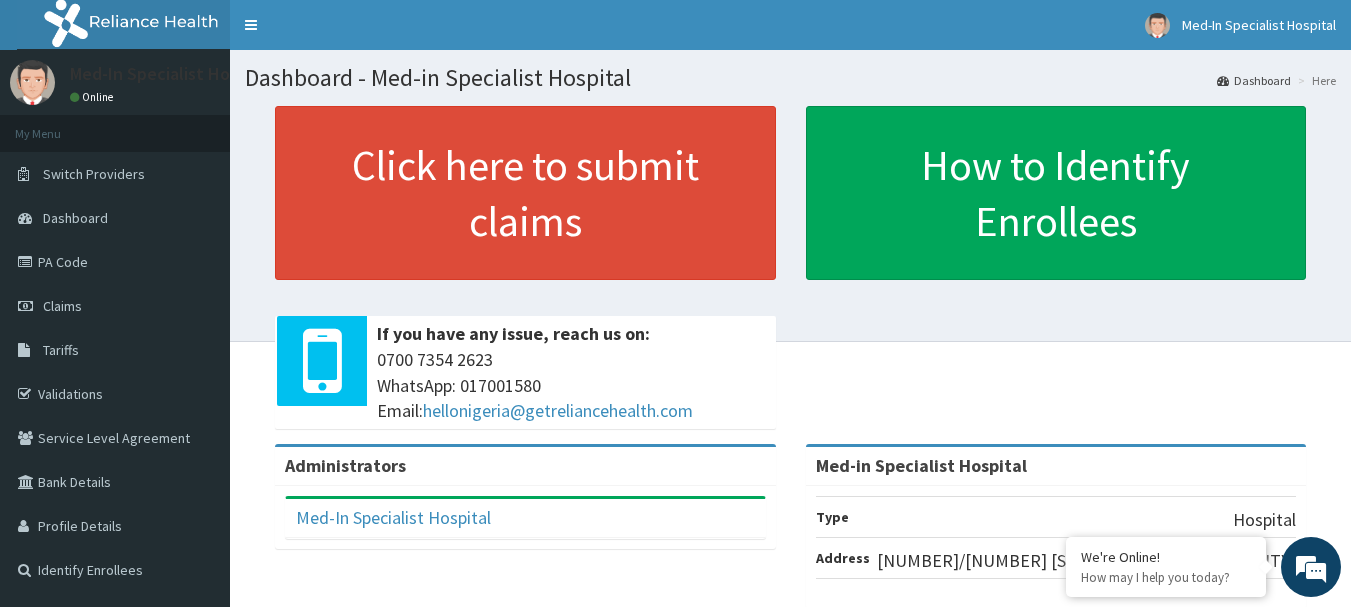 scroll, scrollTop: 0, scrollLeft: 0, axis: both 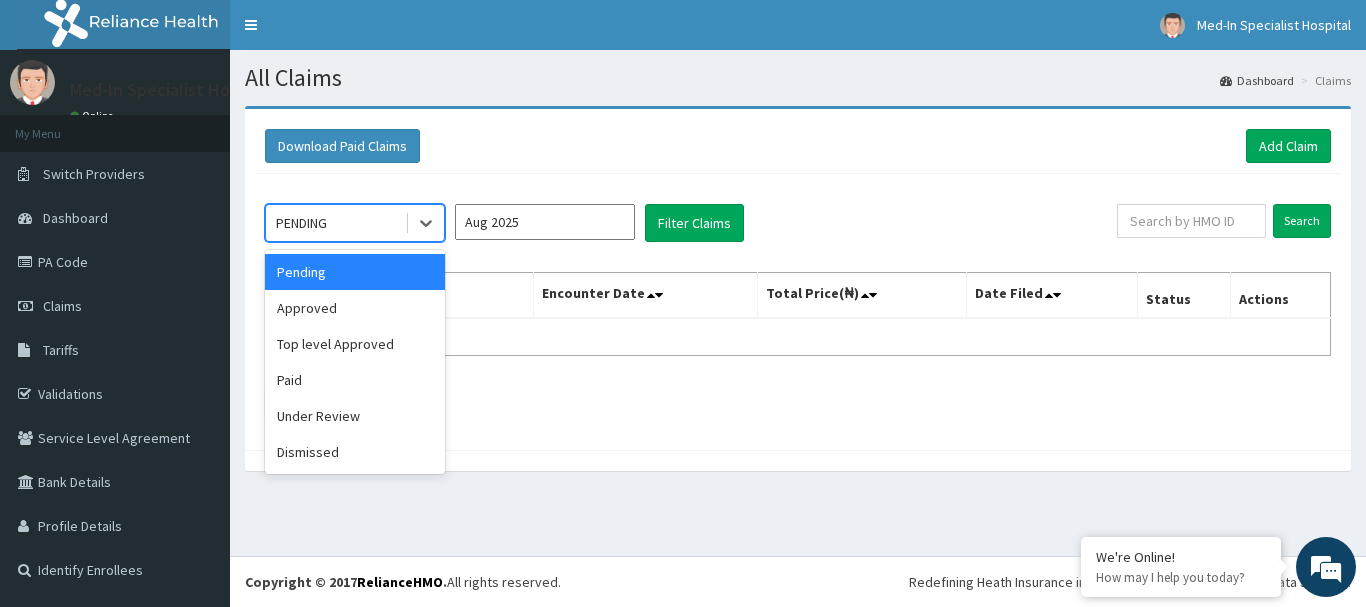 click on "PENDING" at bounding box center [335, 223] 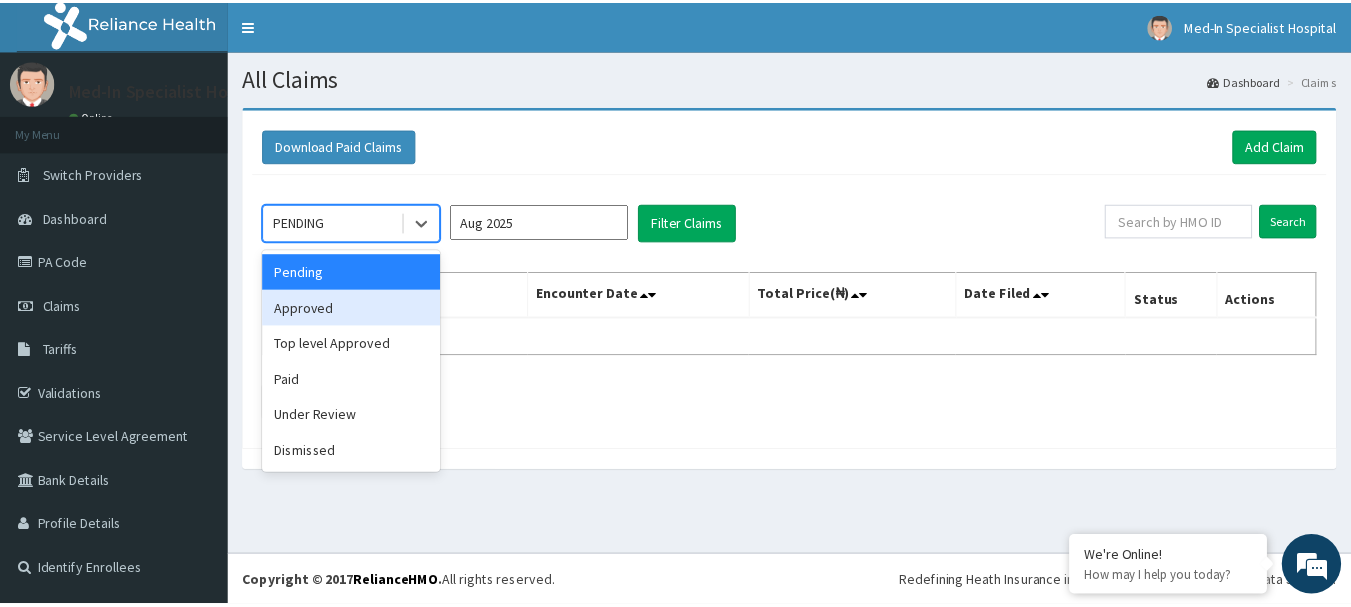 scroll, scrollTop: 0, scrollLeft: 0, axis: both 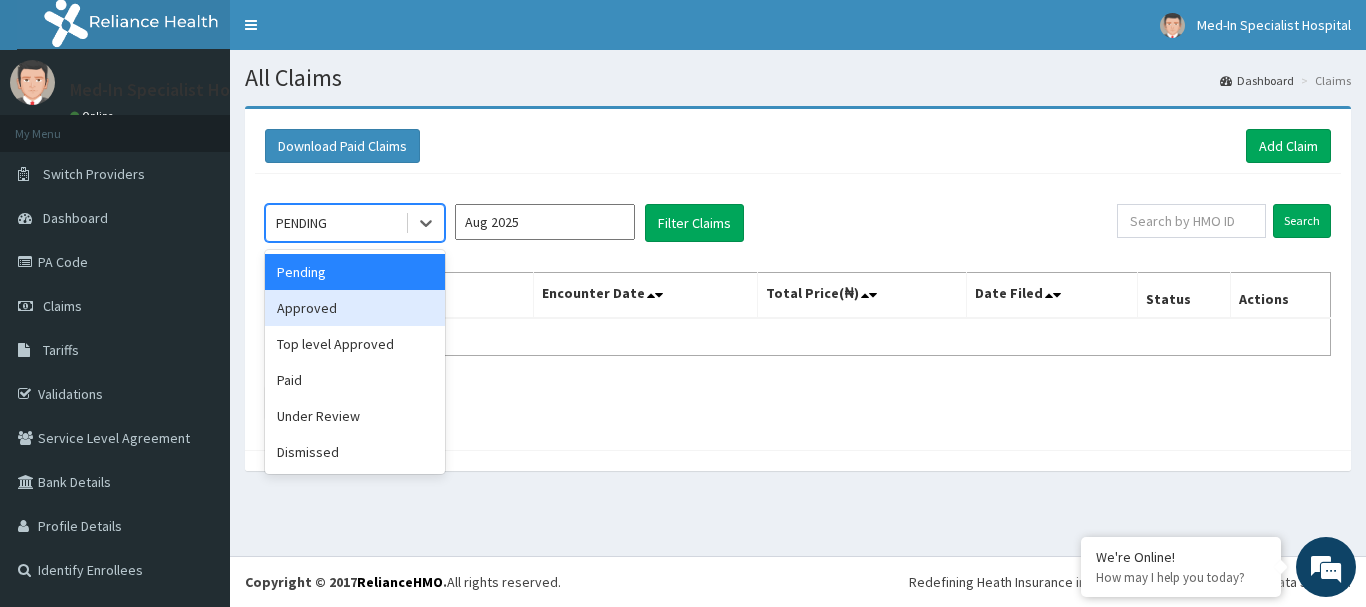 click on "Approved" at bounding box center (355, 308) 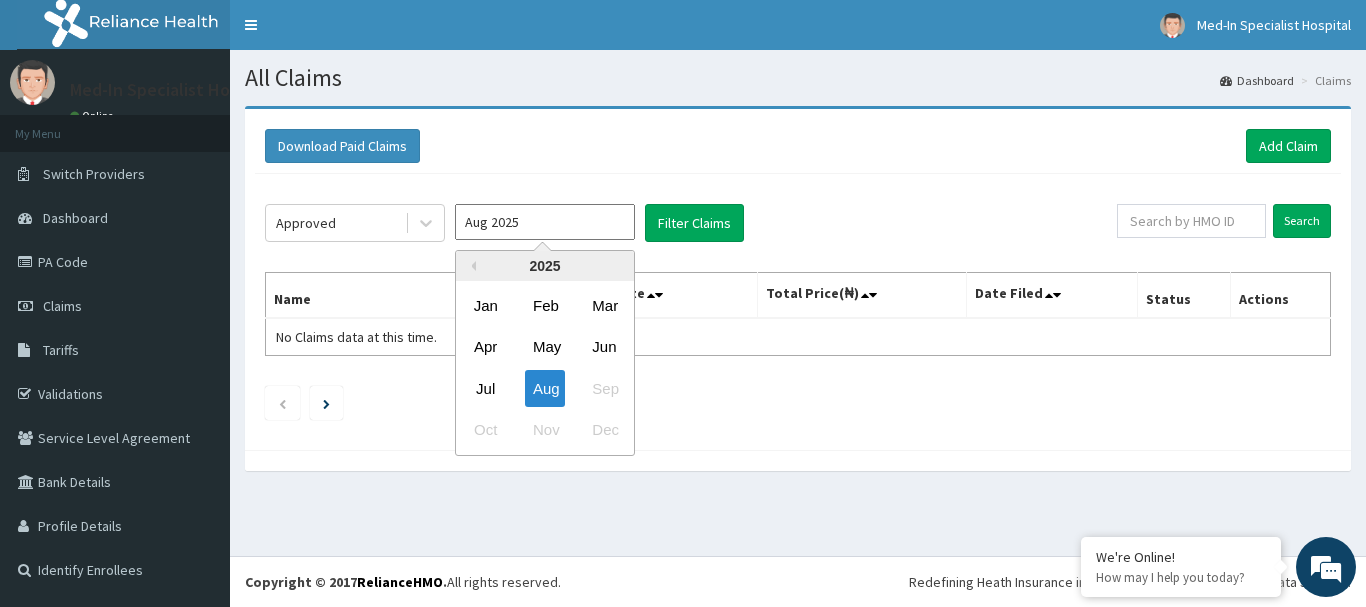 click on "Aug 2025" at bounding box center (545, 222) 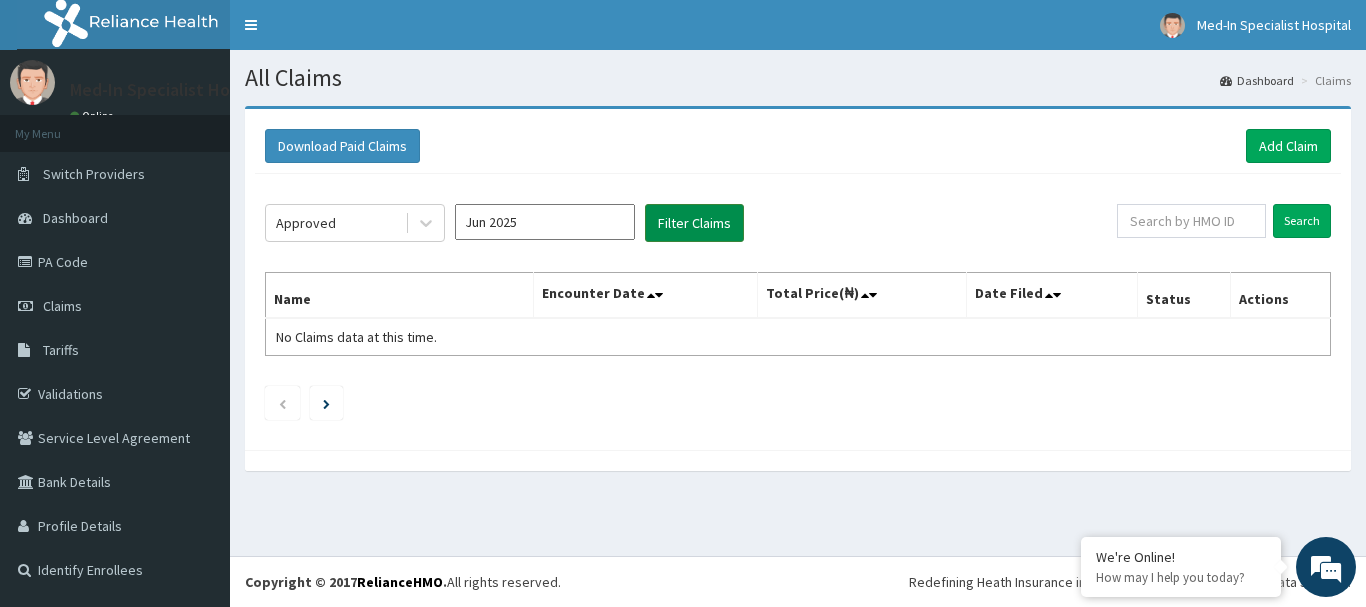 click on "Filter Claims" at bounding box center (694, 223) 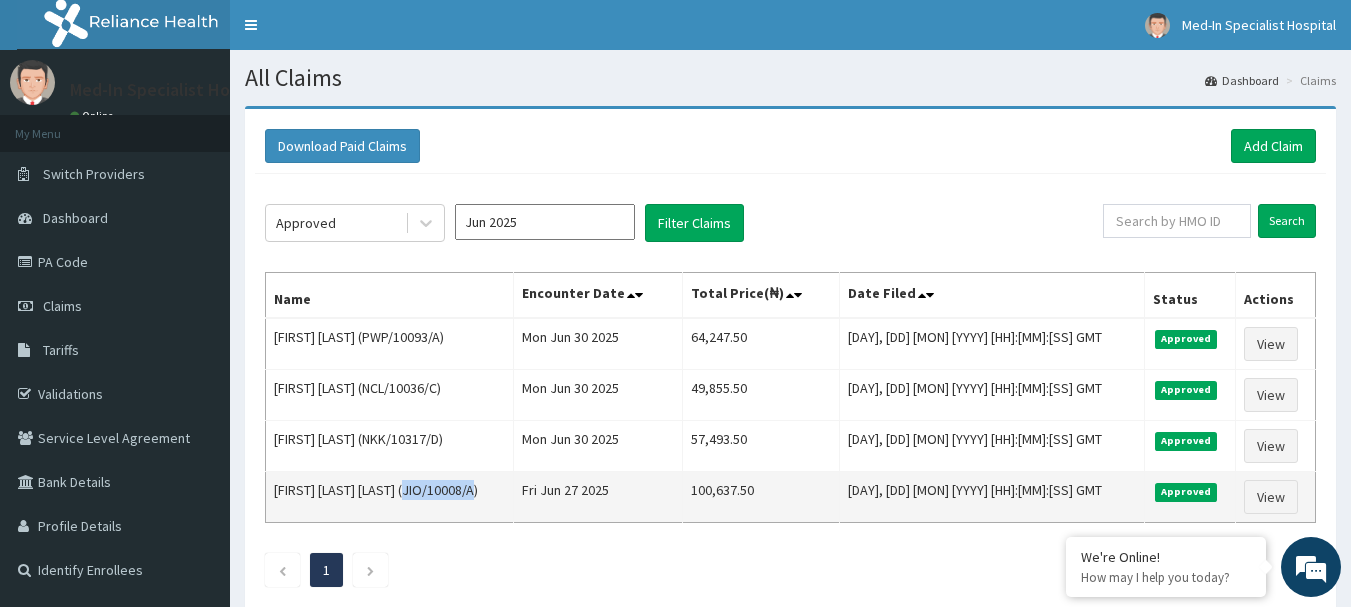 drag, startPoint x: 413, startPoint y: 489, endPoint x: 481, endPoint y: 490, distance: 68.007355 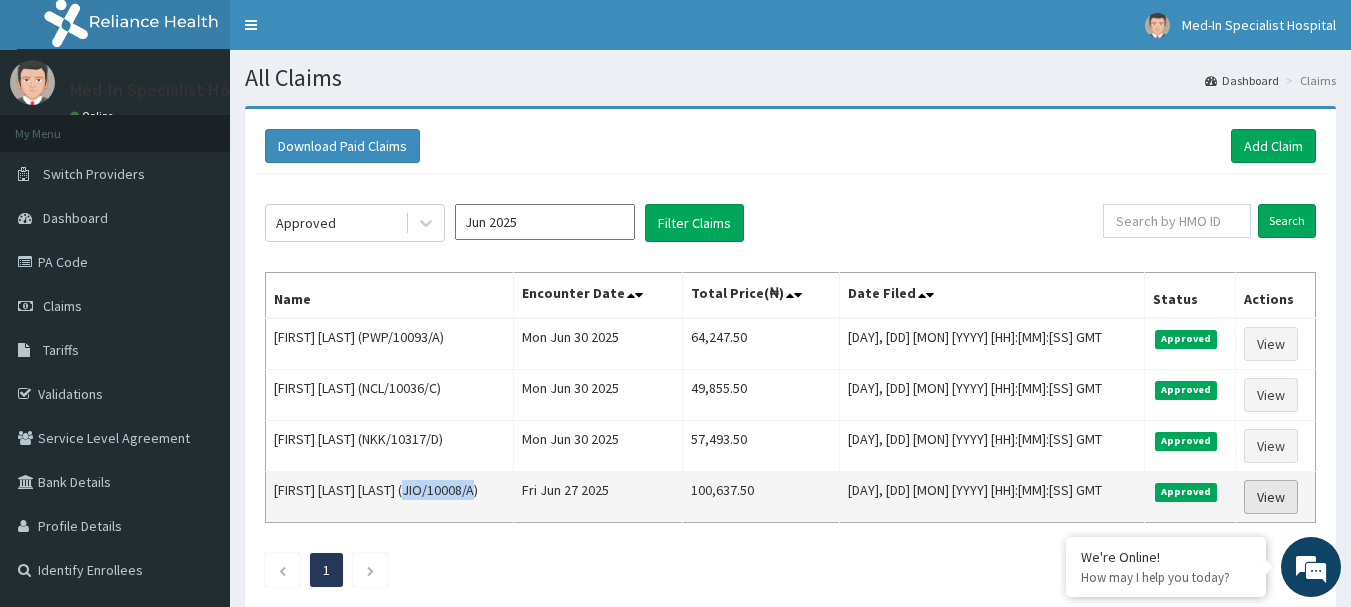 click on "View" at bounding box center [1271, 497] 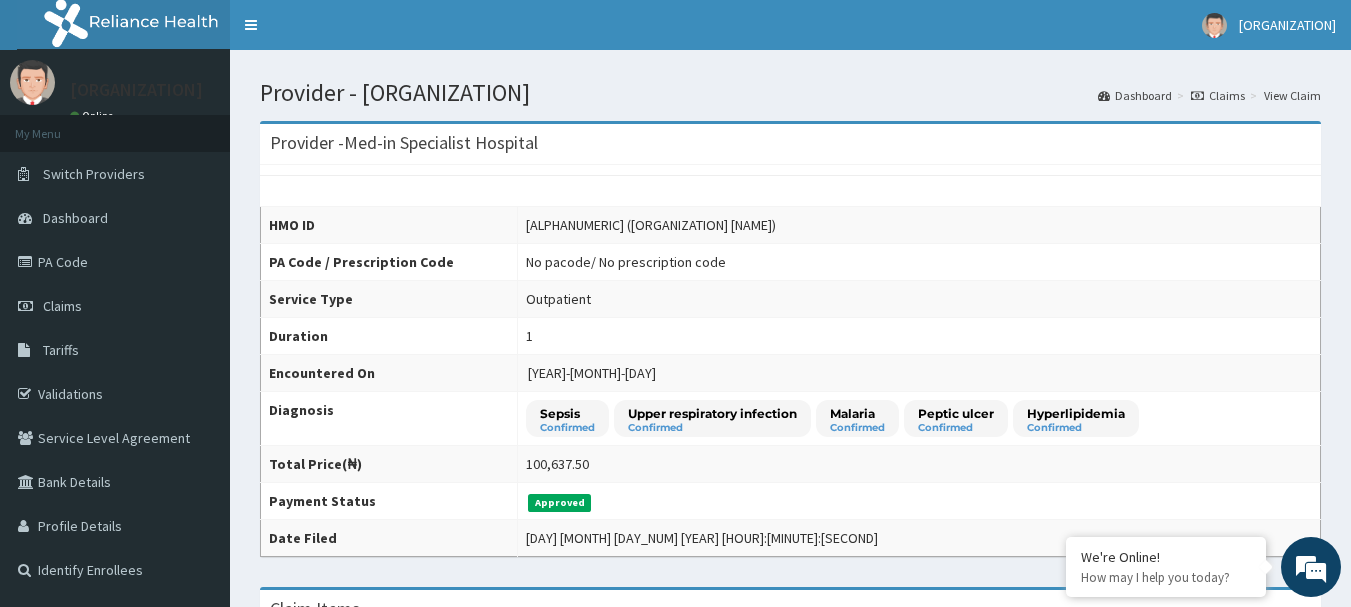 scroll, scrollTop: 0, scrollLeft: 0, axis: both 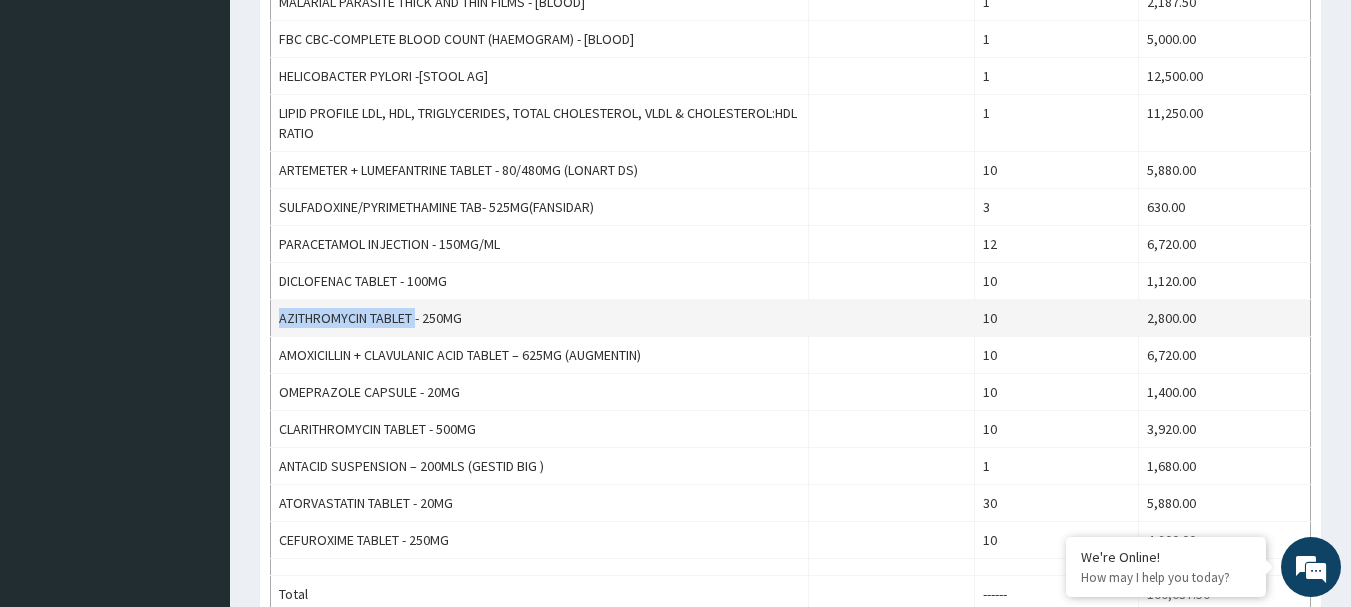 drag, startPoint x: 279, startPoint y: 321, endPoint x: 420, endPoint y: 313, distance: 141.22676 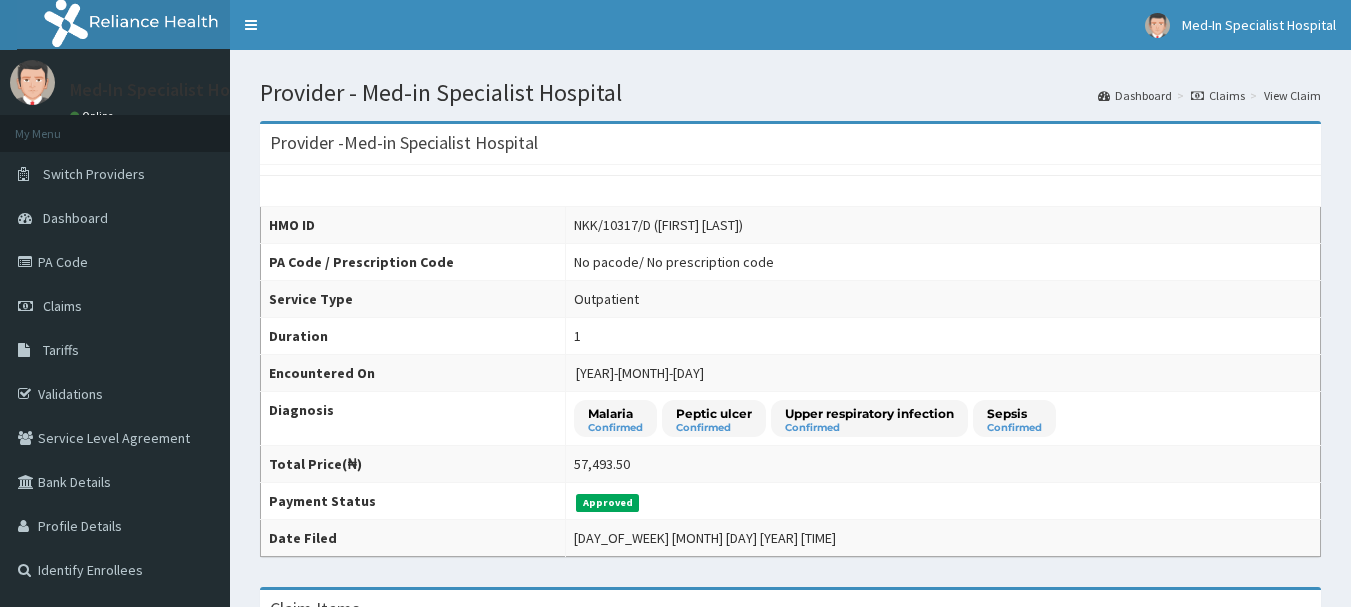 scroll, scrollTop: 416, scrollLeft: 0, axis: vertical 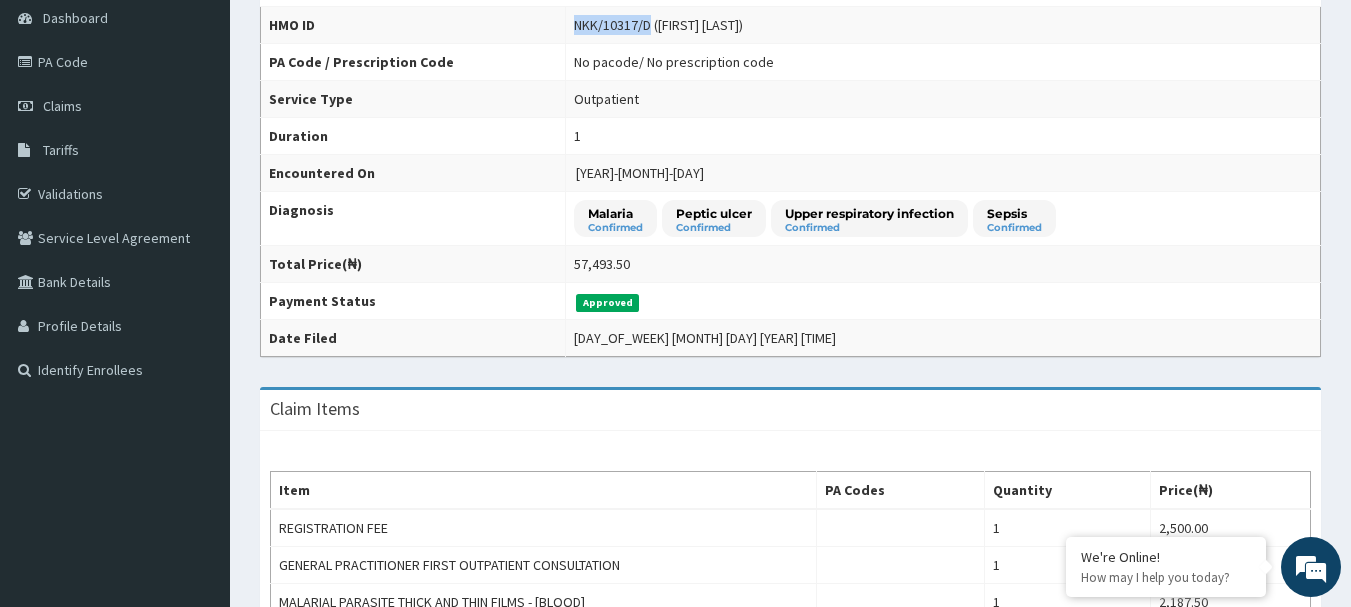 drag, startPoint x: 557, startPoint y: 23, endPoint x: 633, endPoint y: 28, distance: 76.1643 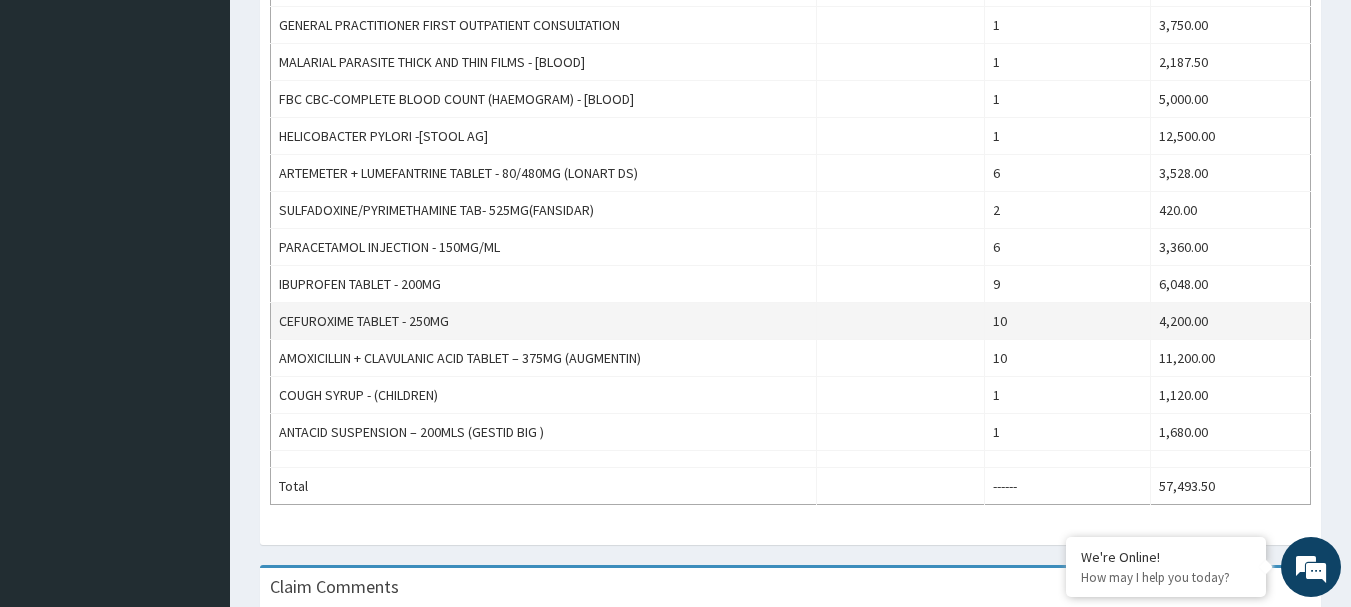 scroll, scrollTop: 800, scrollLeft: 0, axis: vertical 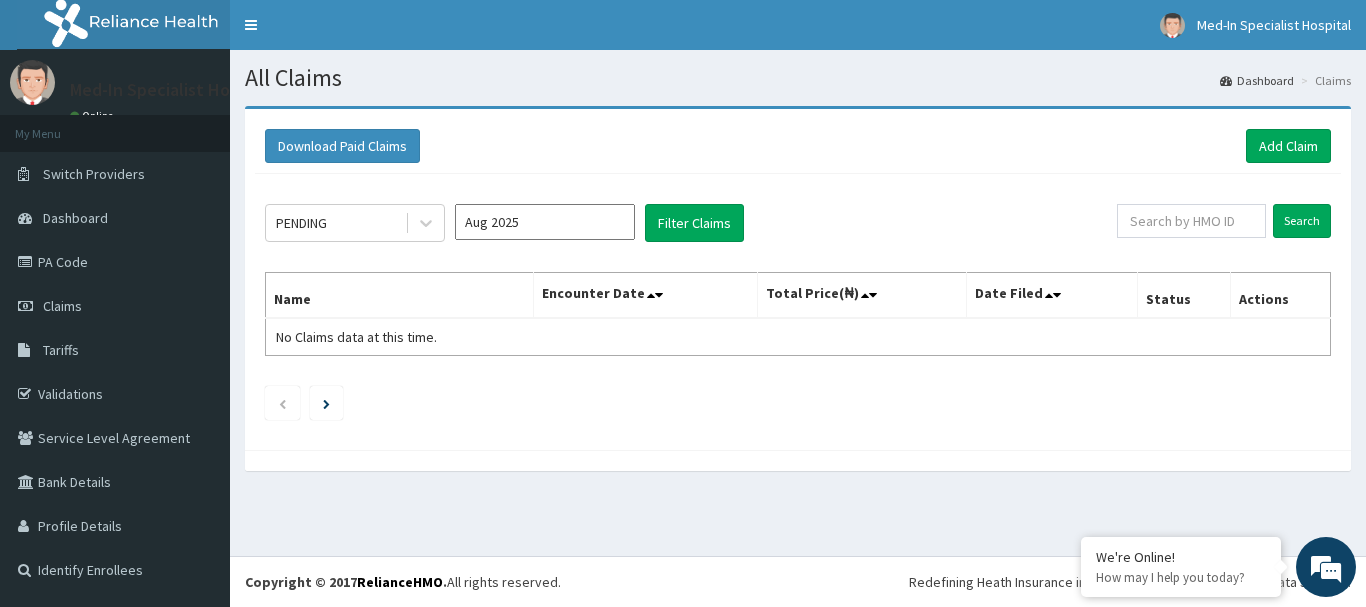 click on "Aug 2025" at bounding box center (545, 222) 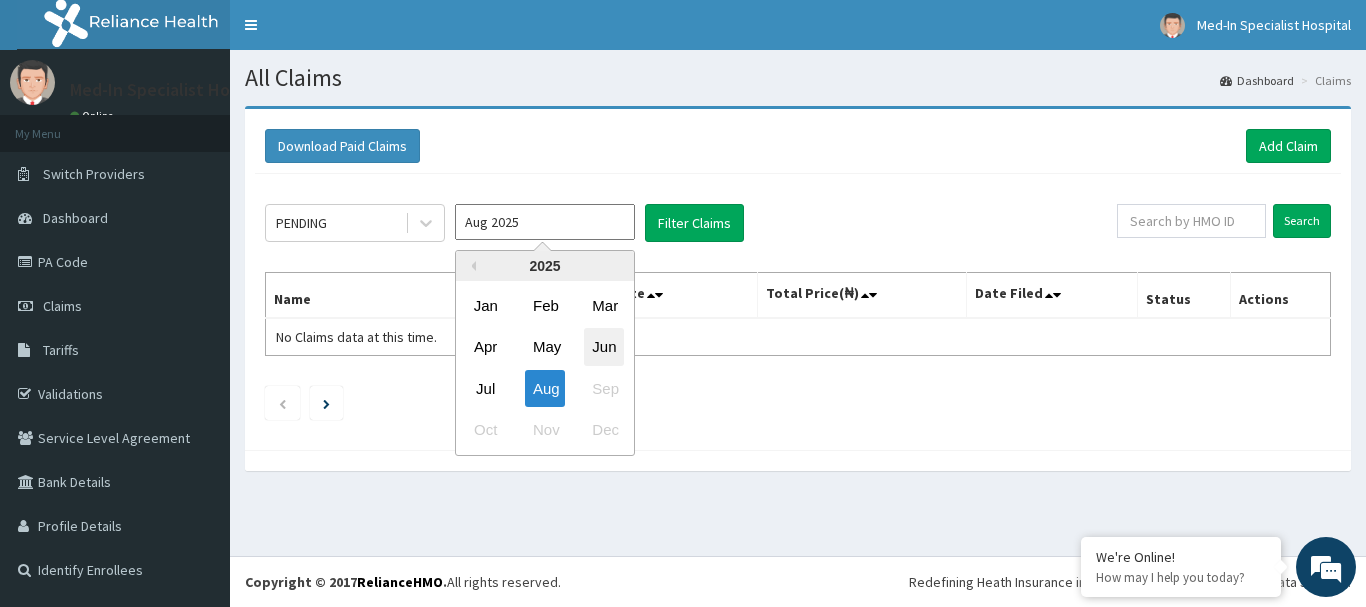 click on "Jun" at bounding box center (604, 347) 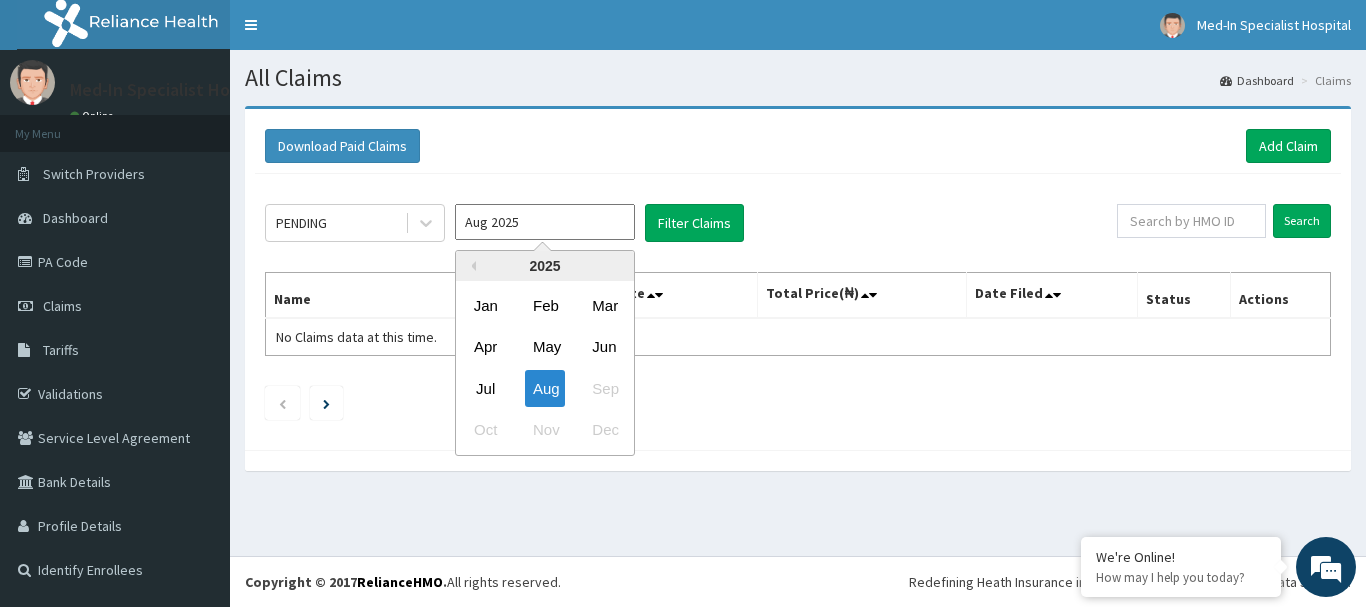 type on "Jun 2025" 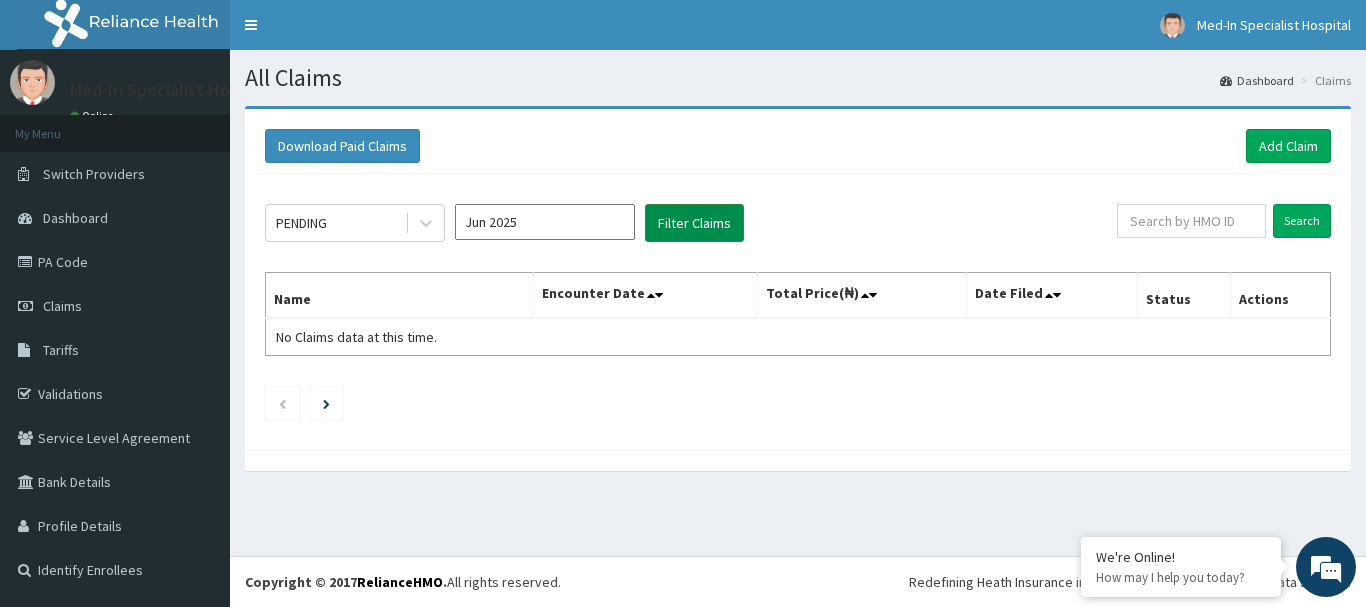 click on "Filter Claims" at bounding box center (694, 223) 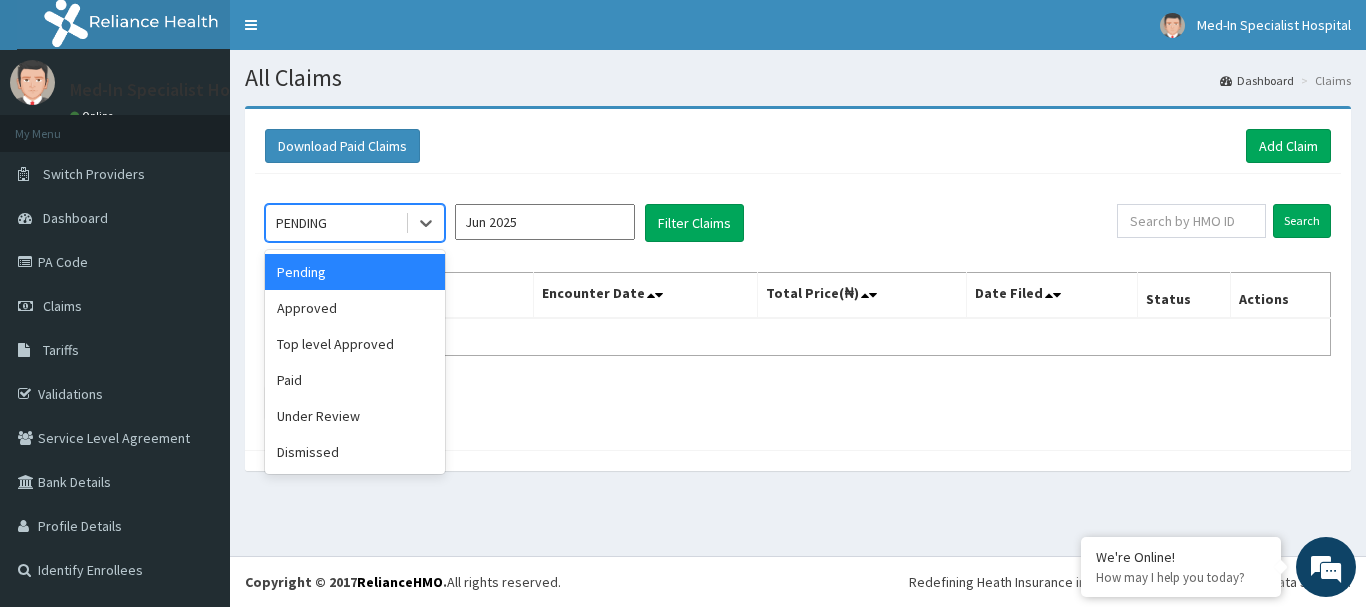 click on "PENDING" at bounding box center (301, 223) 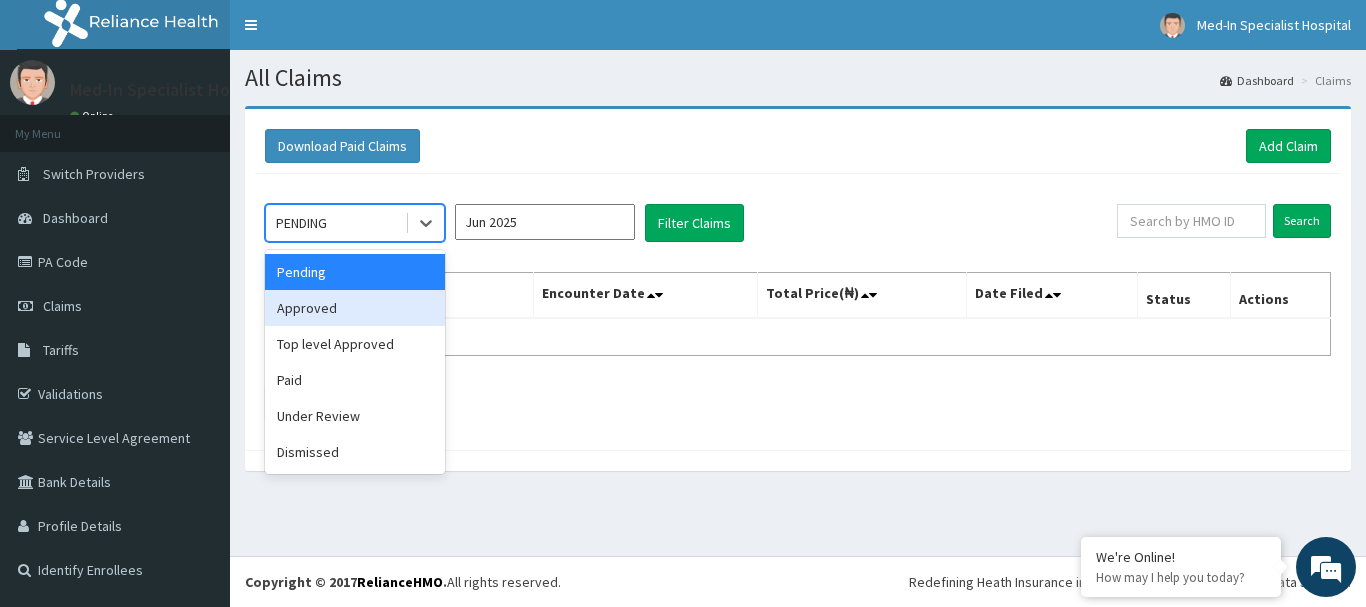 click on "Approved" at bounding box center (355, 308) 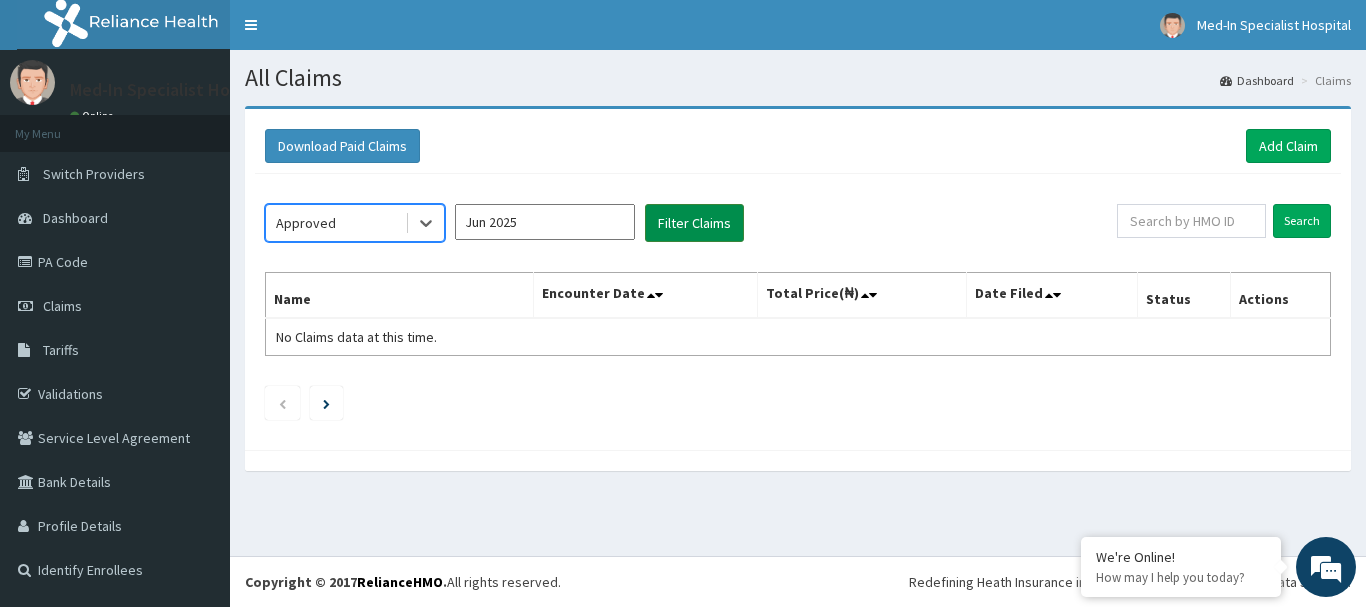 click on "Filter Claims" at bounding box center [694, 223] 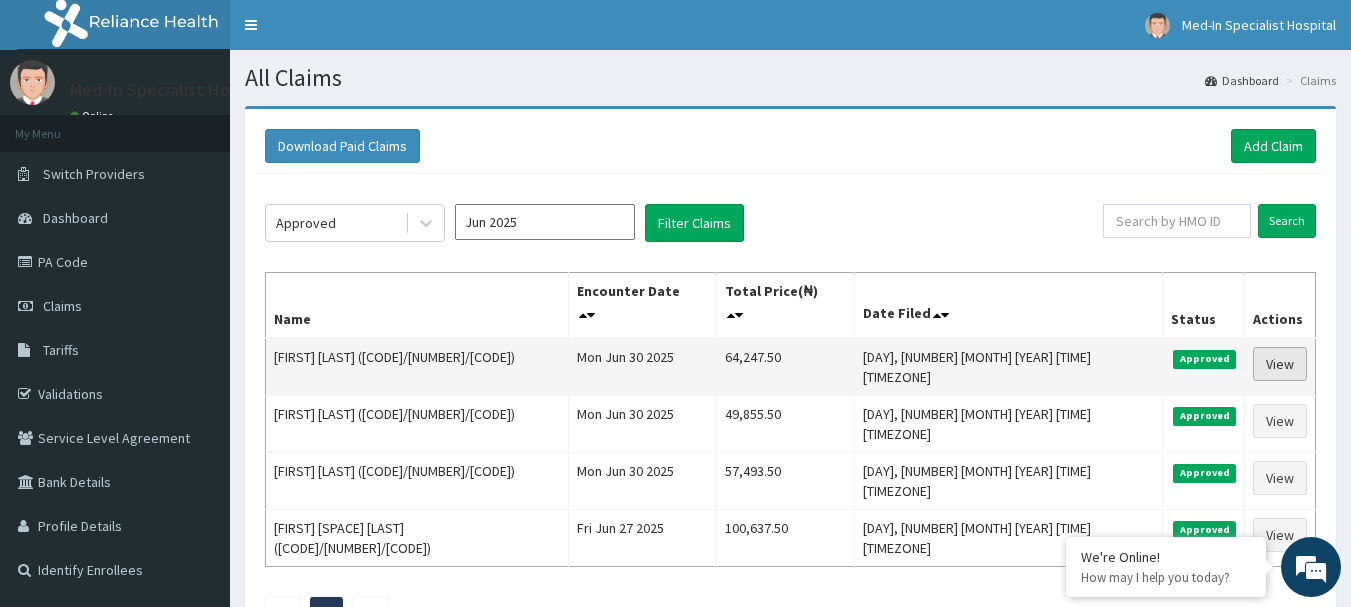 click on "View" at bounding box center [1280, 364] 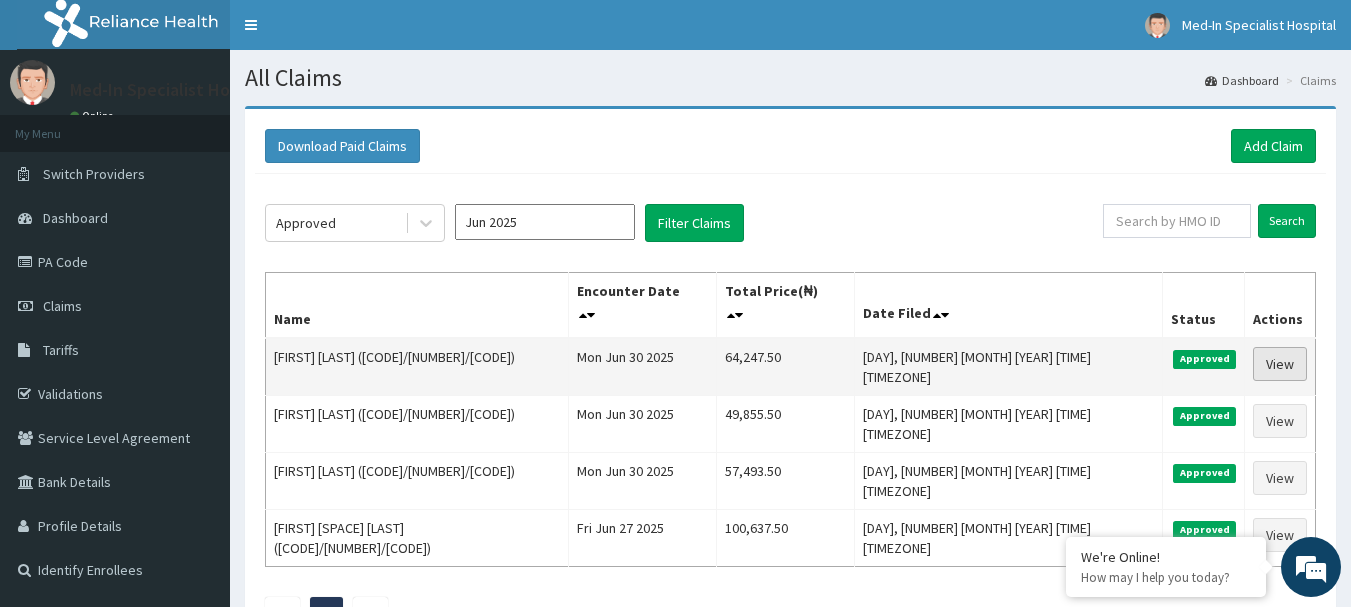 scroll, scrollTop: 0, scrollLeft: 0, axis: both 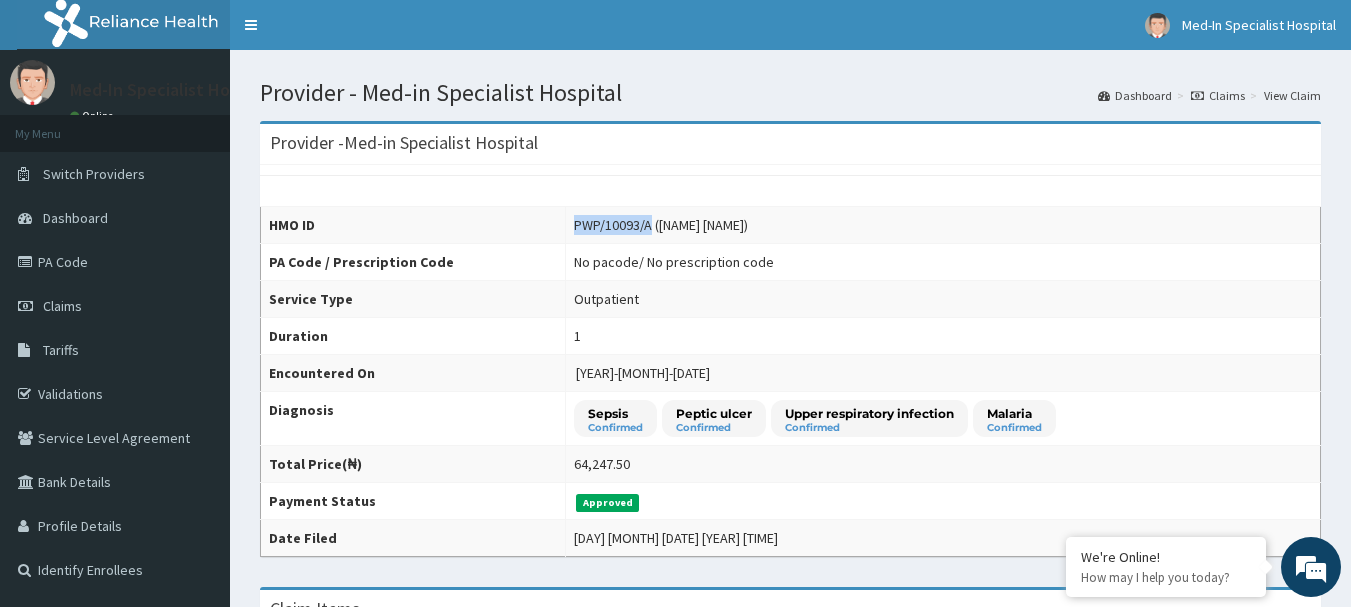 drag, startPoint x: 560, startPoint y: 220, endPoint x: 633, endPoint y: 225, distance: 73.171036 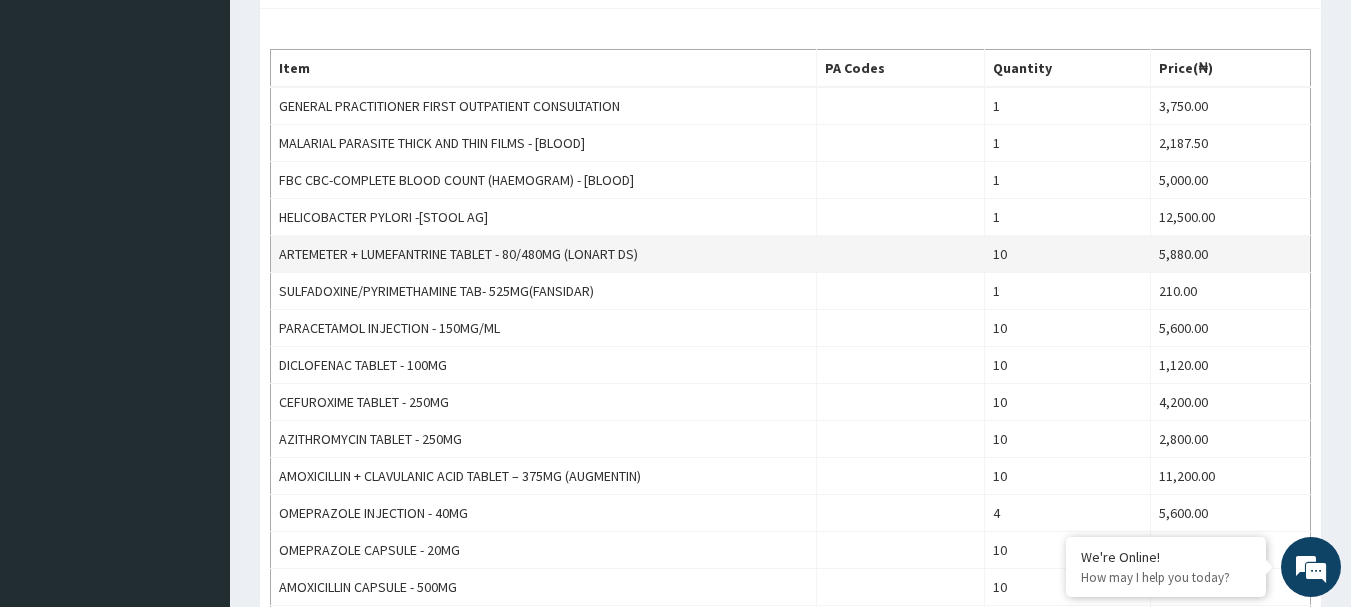 scroll, scrollTop: 800, scrollLeft: 0, axis: vertical 